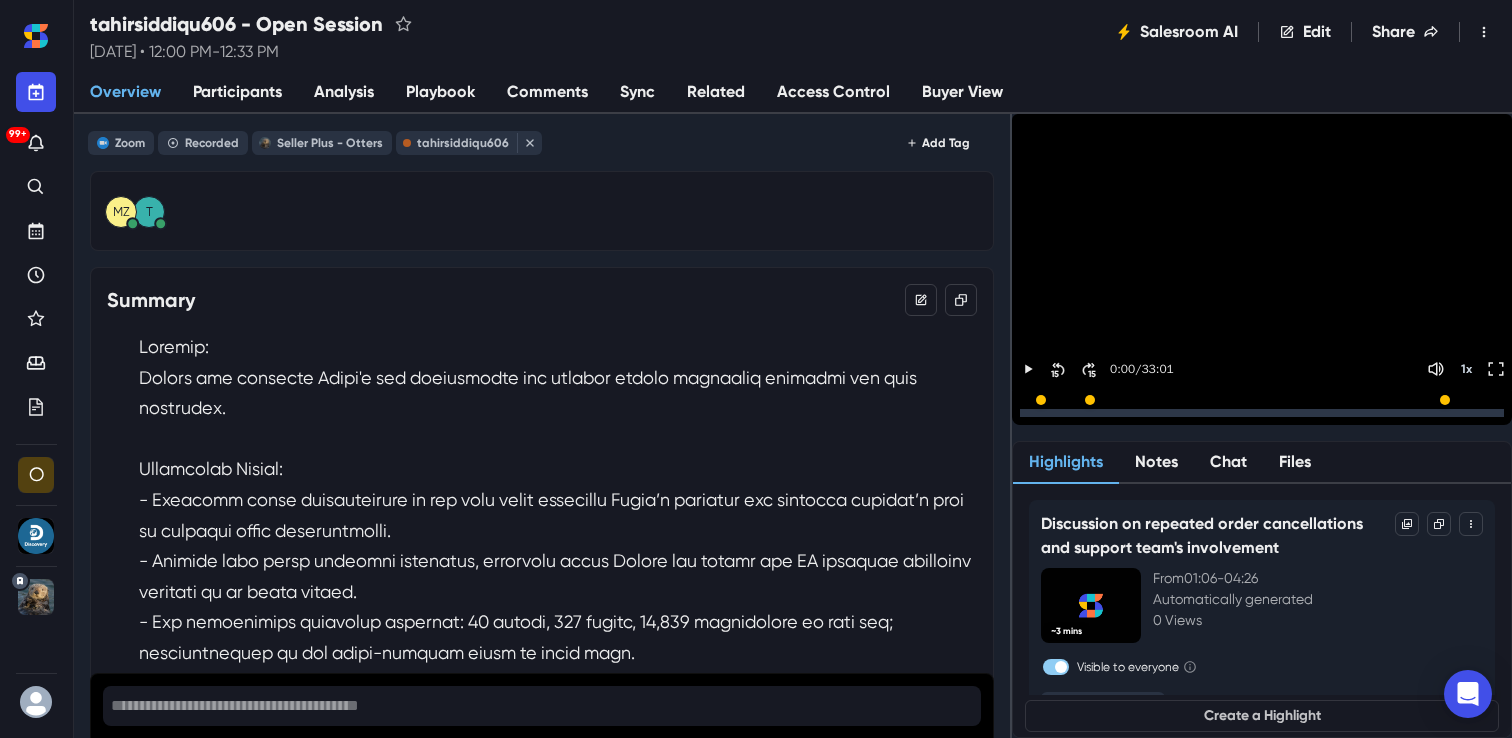 scroll, scrollTop: 0, scrollLeft: 0, axis: both 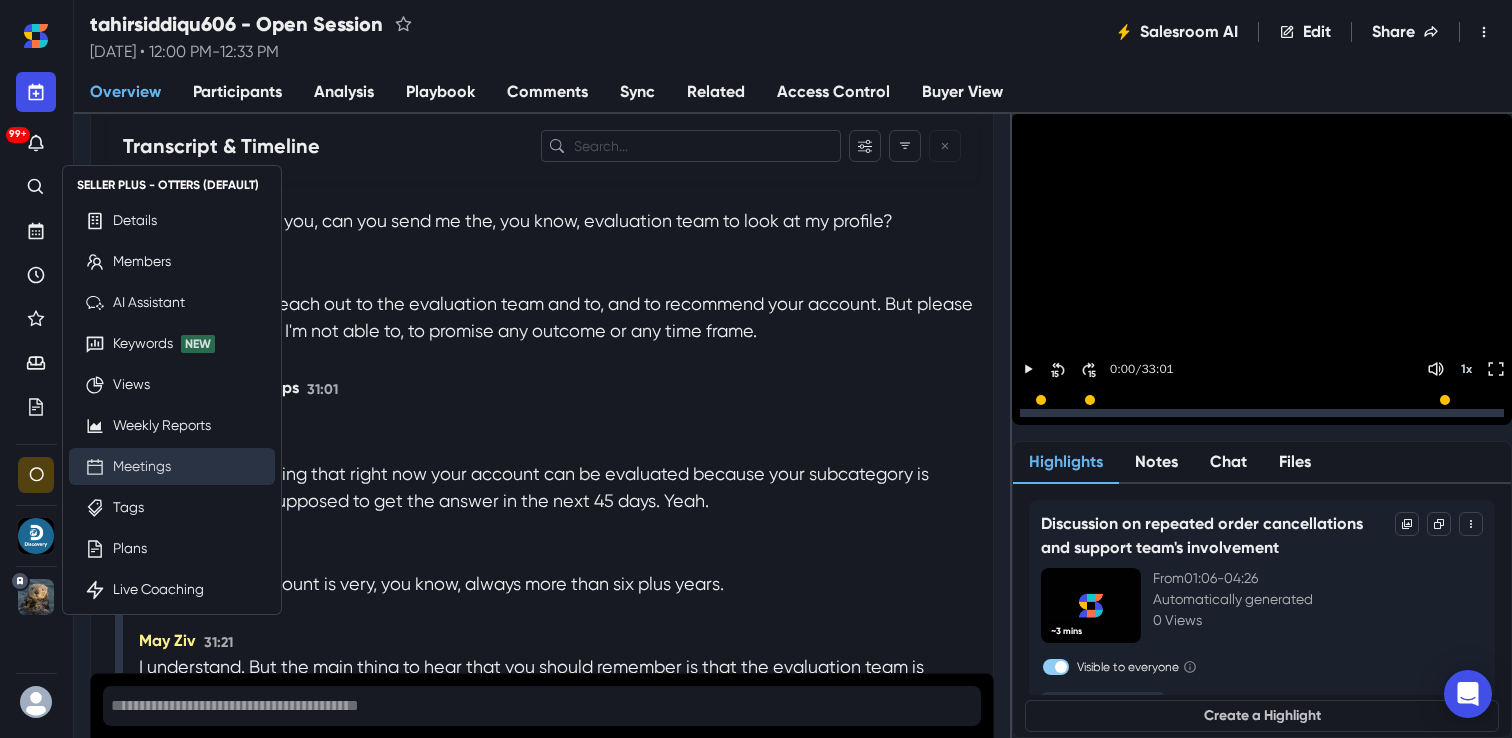 click on "Meetings" at bounding box center (142, 466) 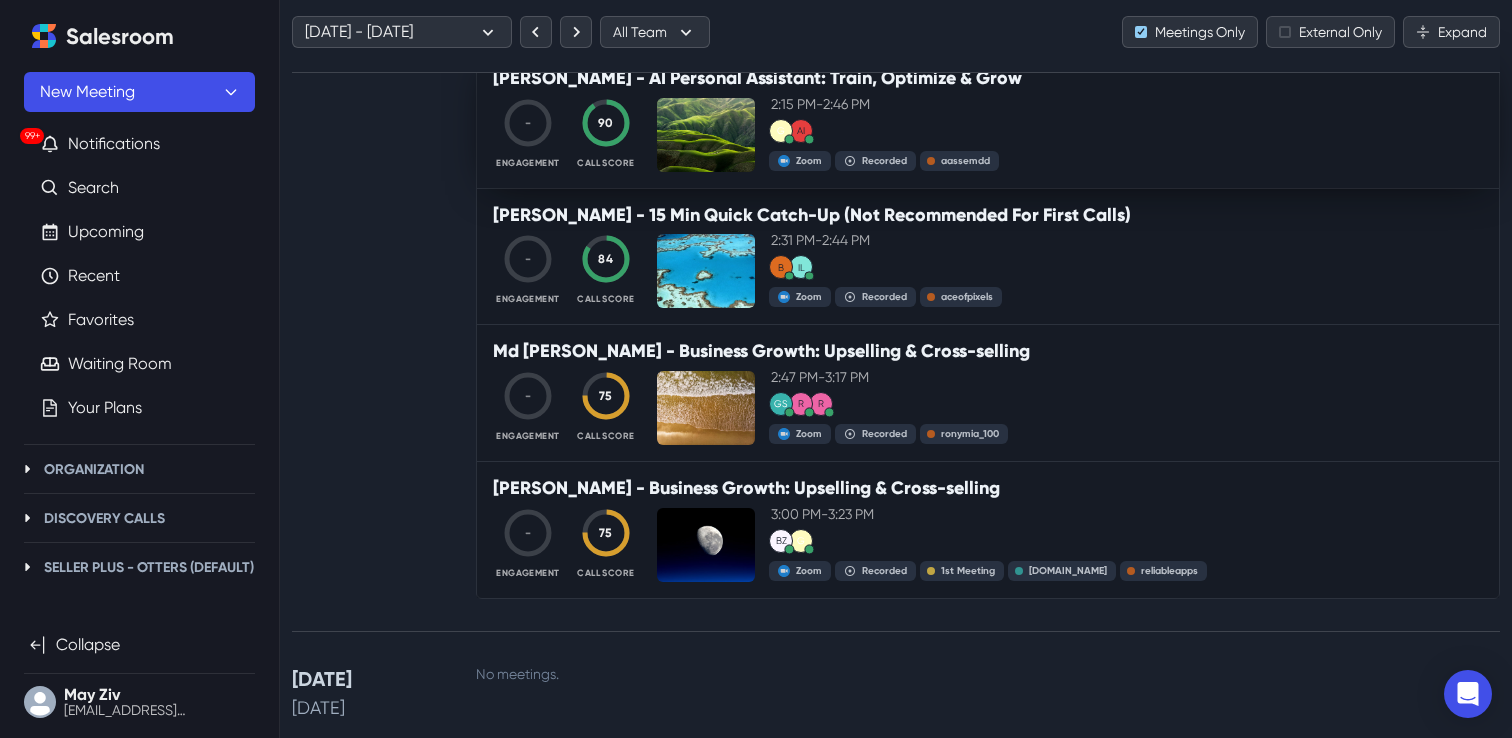 scroll, scrollTop: 8581, scrollLeft: 0, axis: vertical 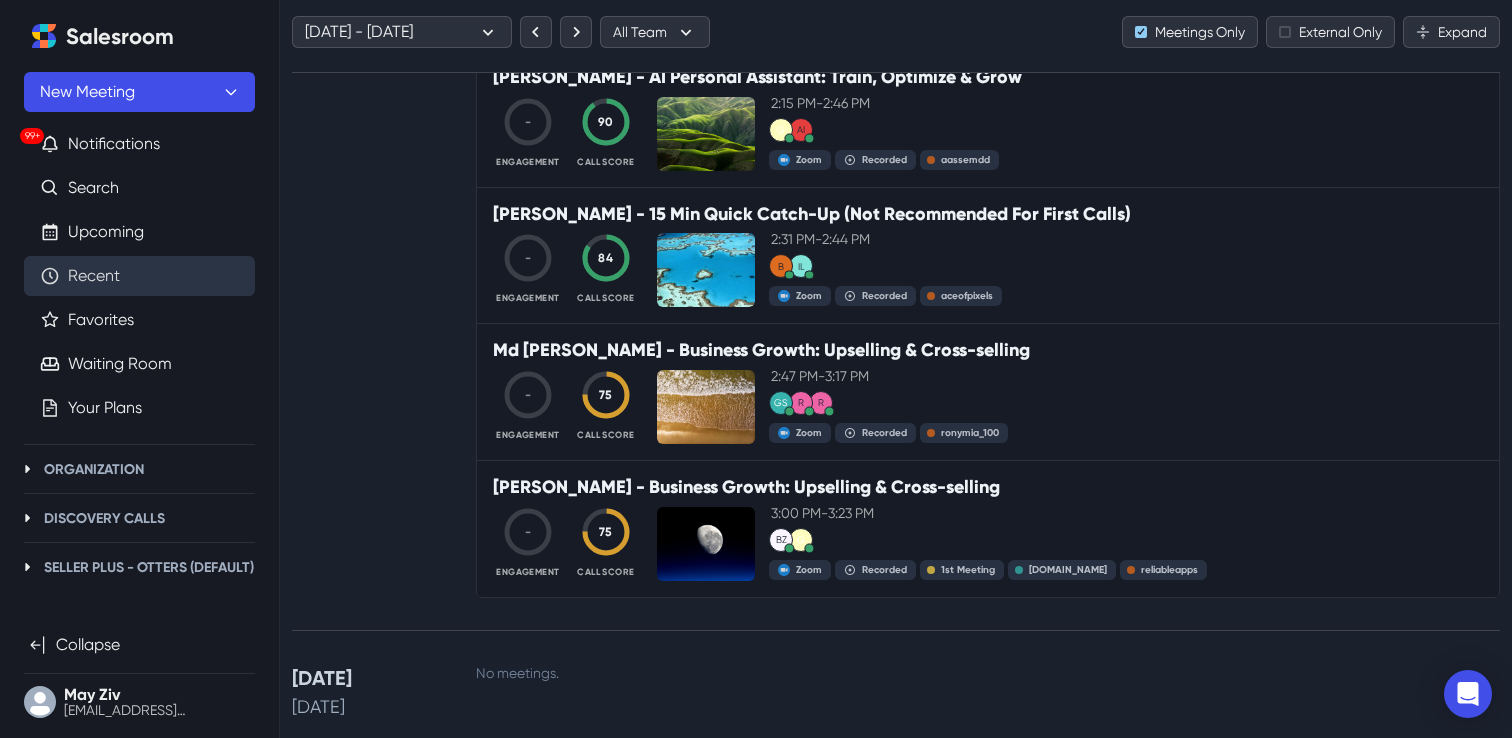 click on "Recent" at bounding box center [94, 276] 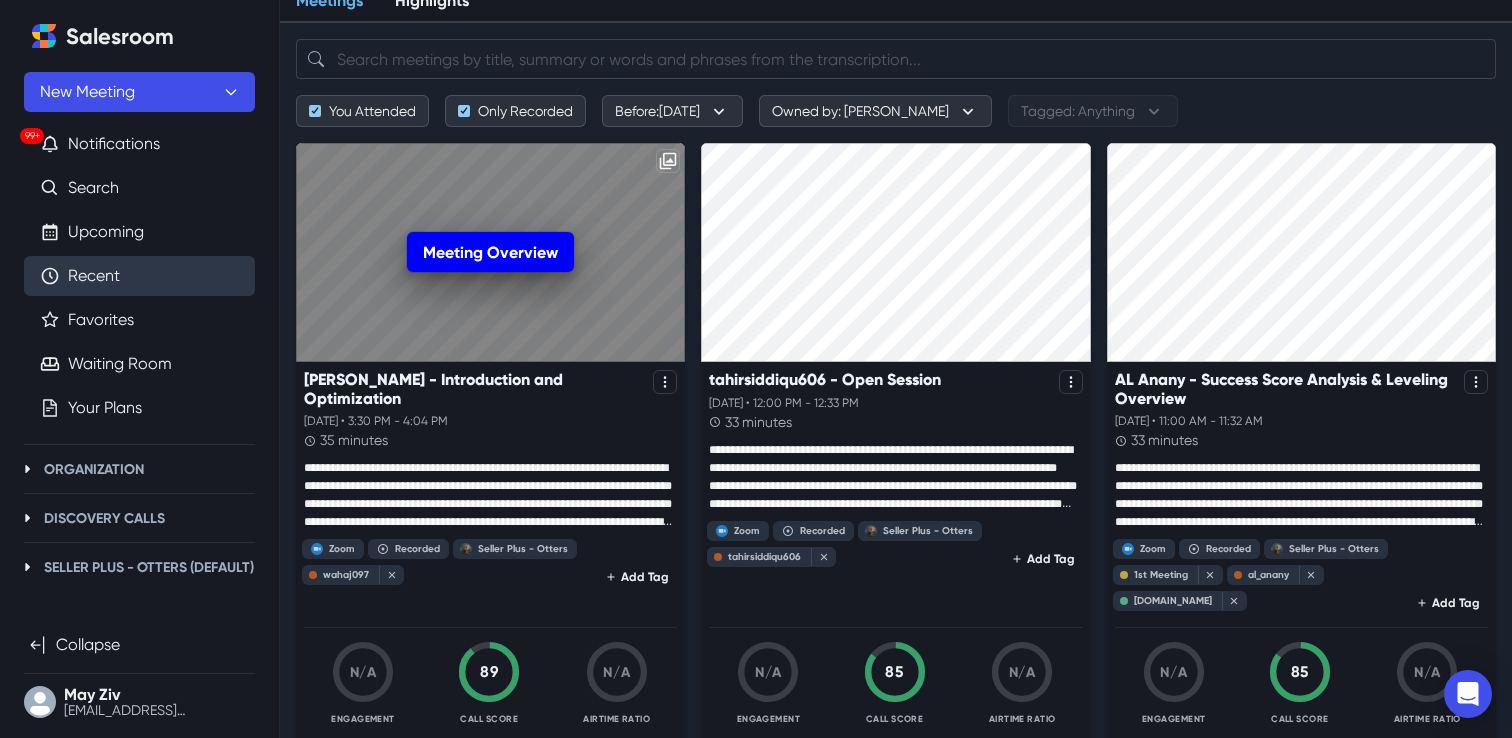 scroll, scrollTop: 123, scrollLeft: 0, axis: vertical 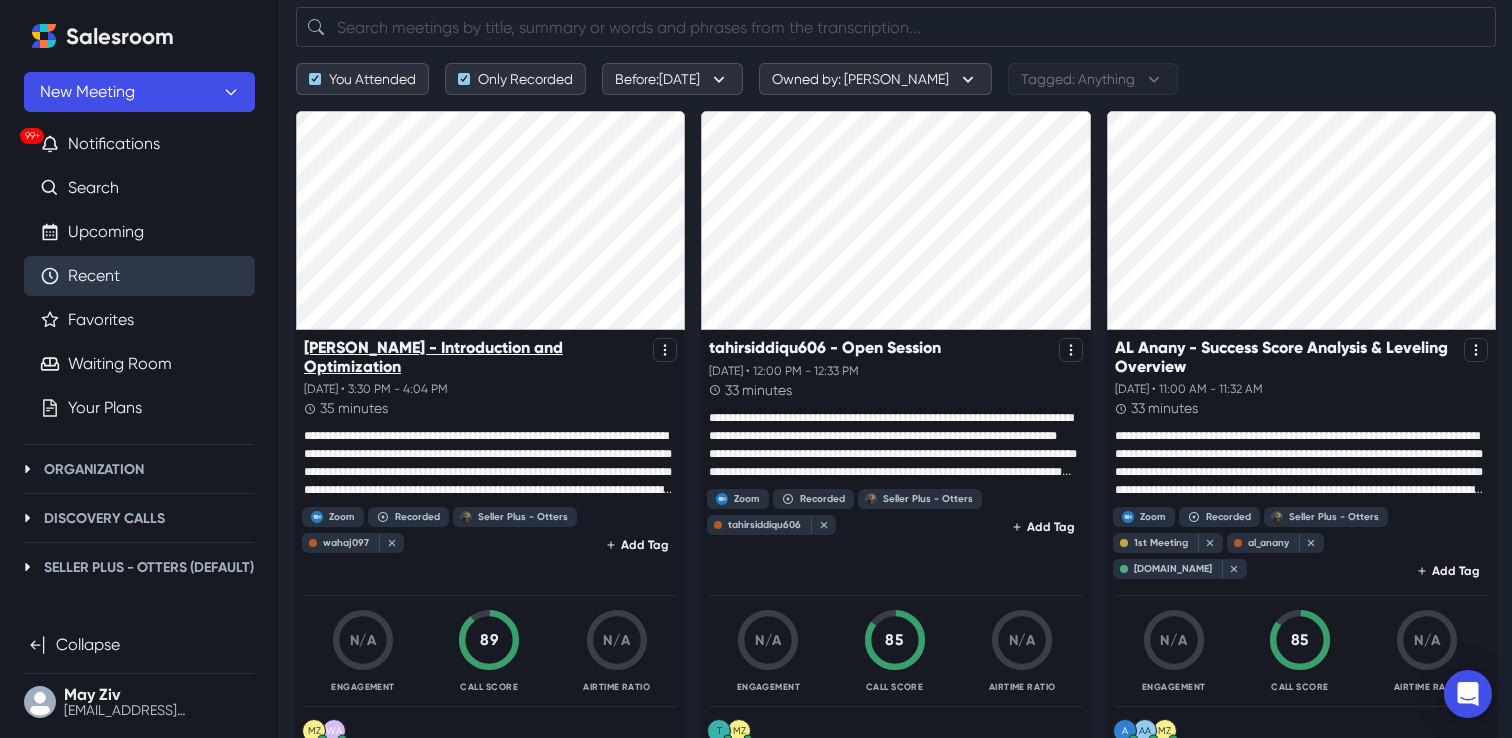 click on "Wahaj Arshad - Introduction and Optimization" at bounding box center (474, 357) 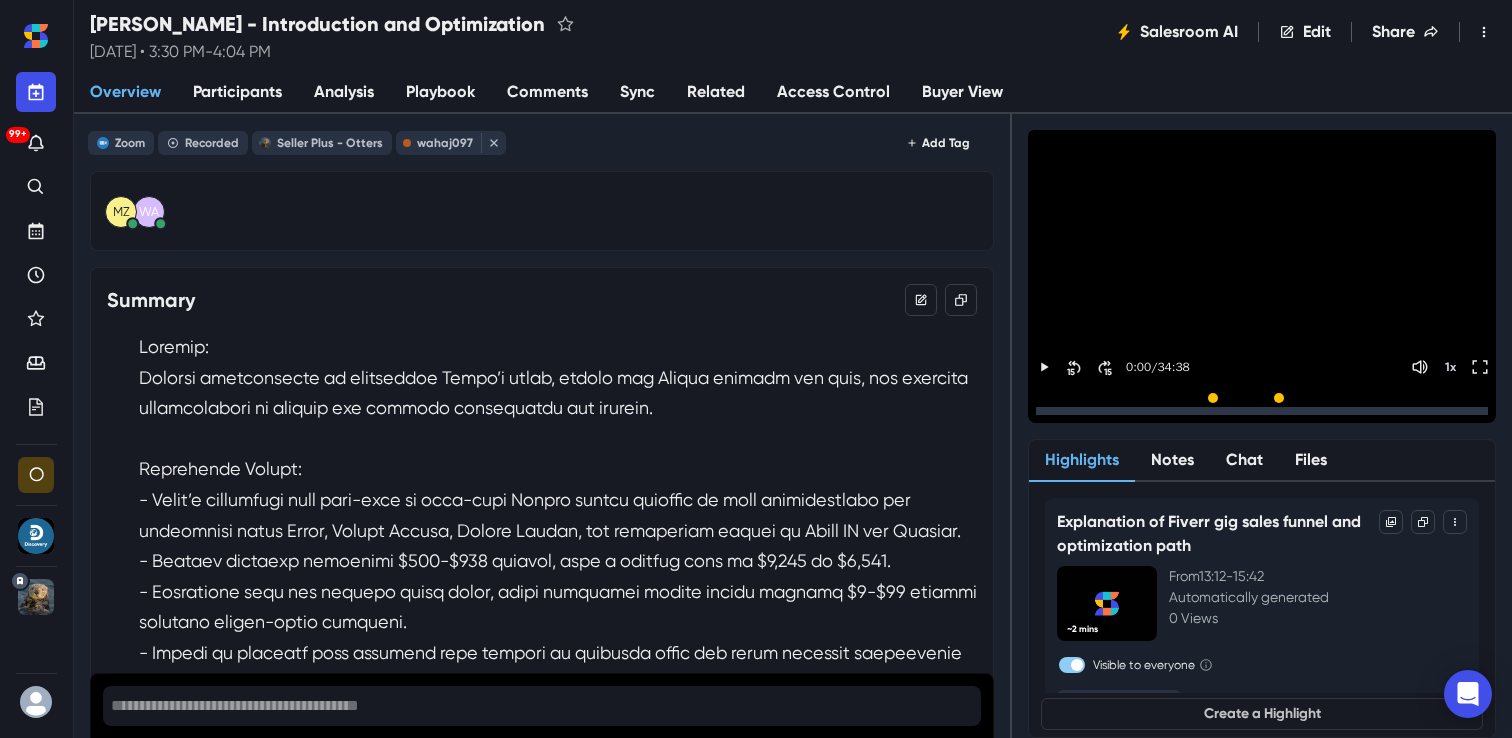 click on "Sync" at bounding box center [637, 93] 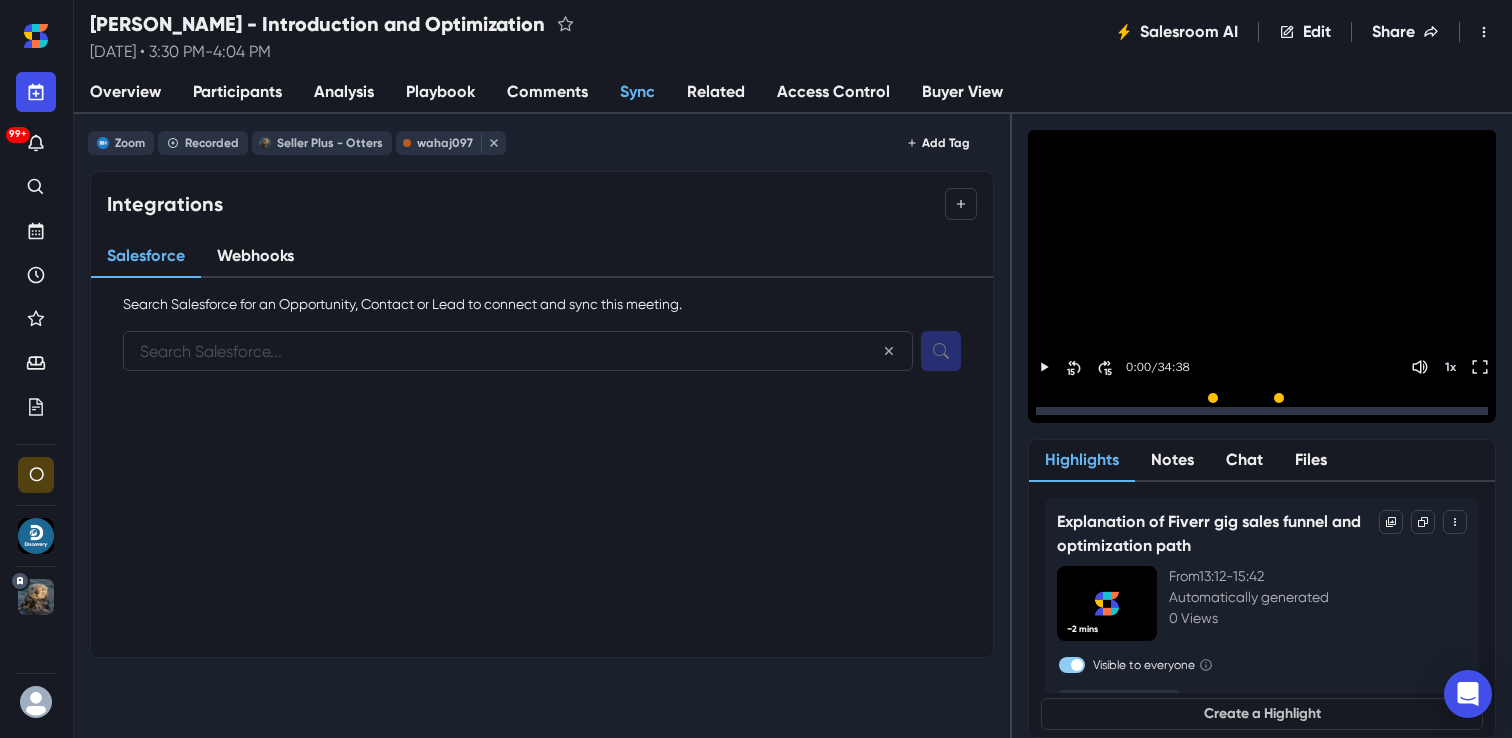 paste on "wahaj097@gmail.com" 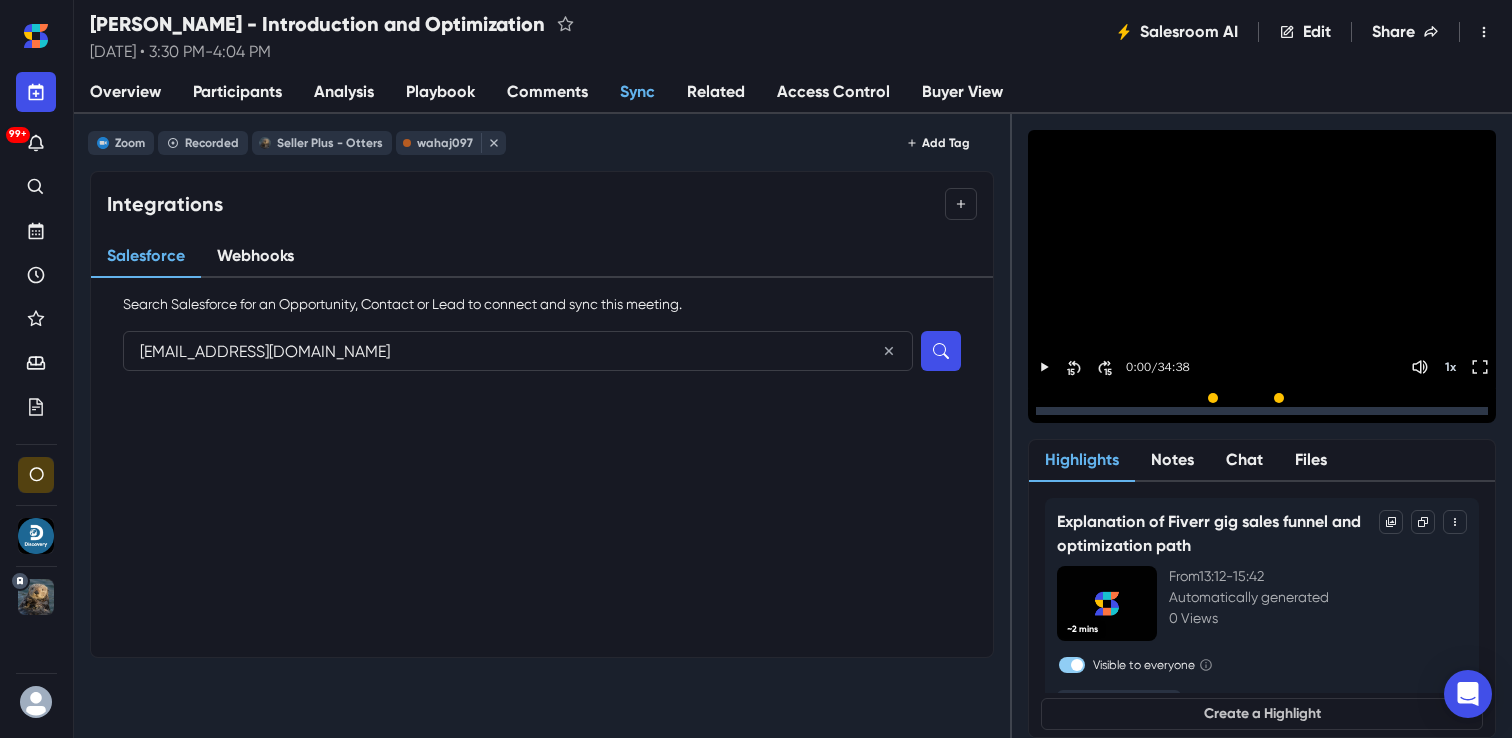 type on "wahaj097@gmail.com" 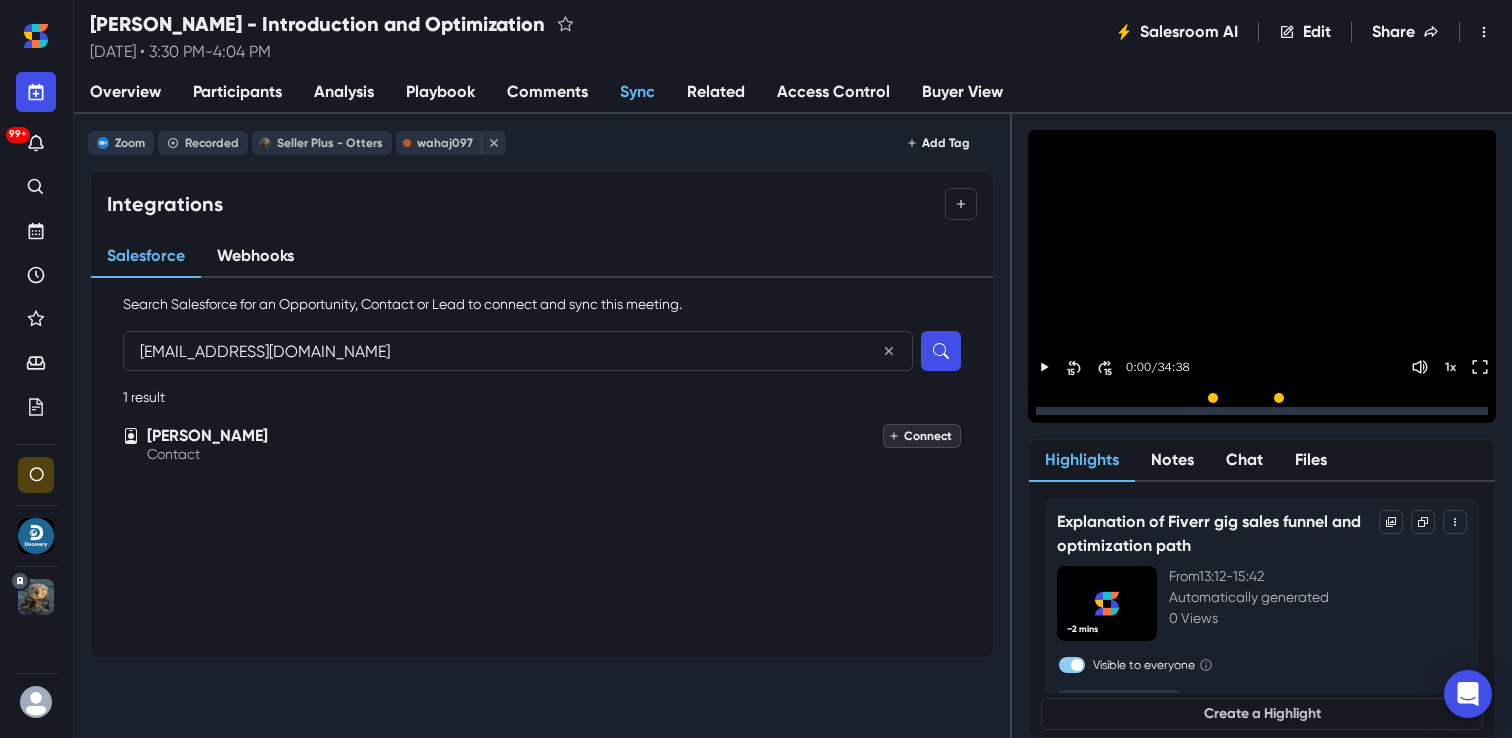 click on "Connect" at bounding box center (922, 436) 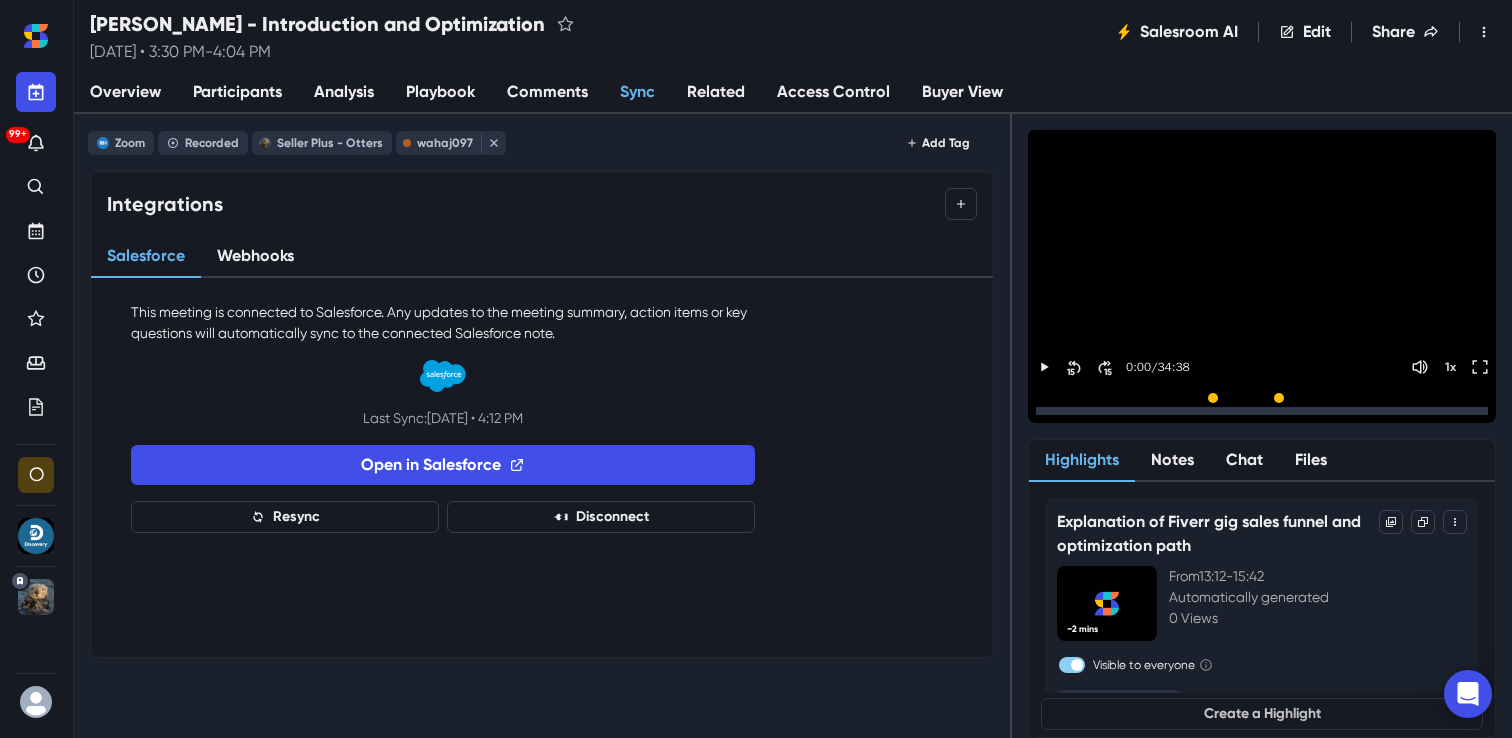 click at bounding box center (36, 597) 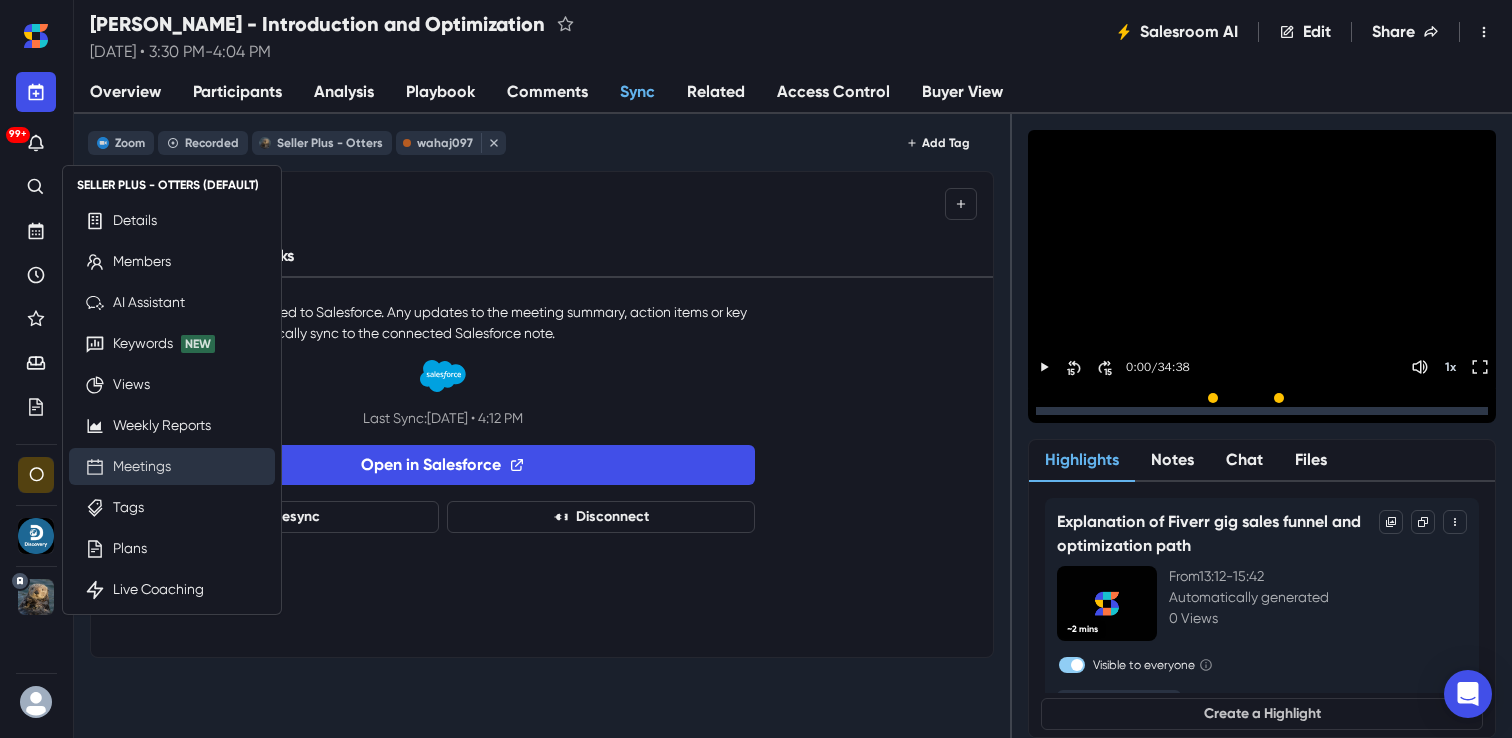 click on "Meetings" at bounding box center (142, 466) 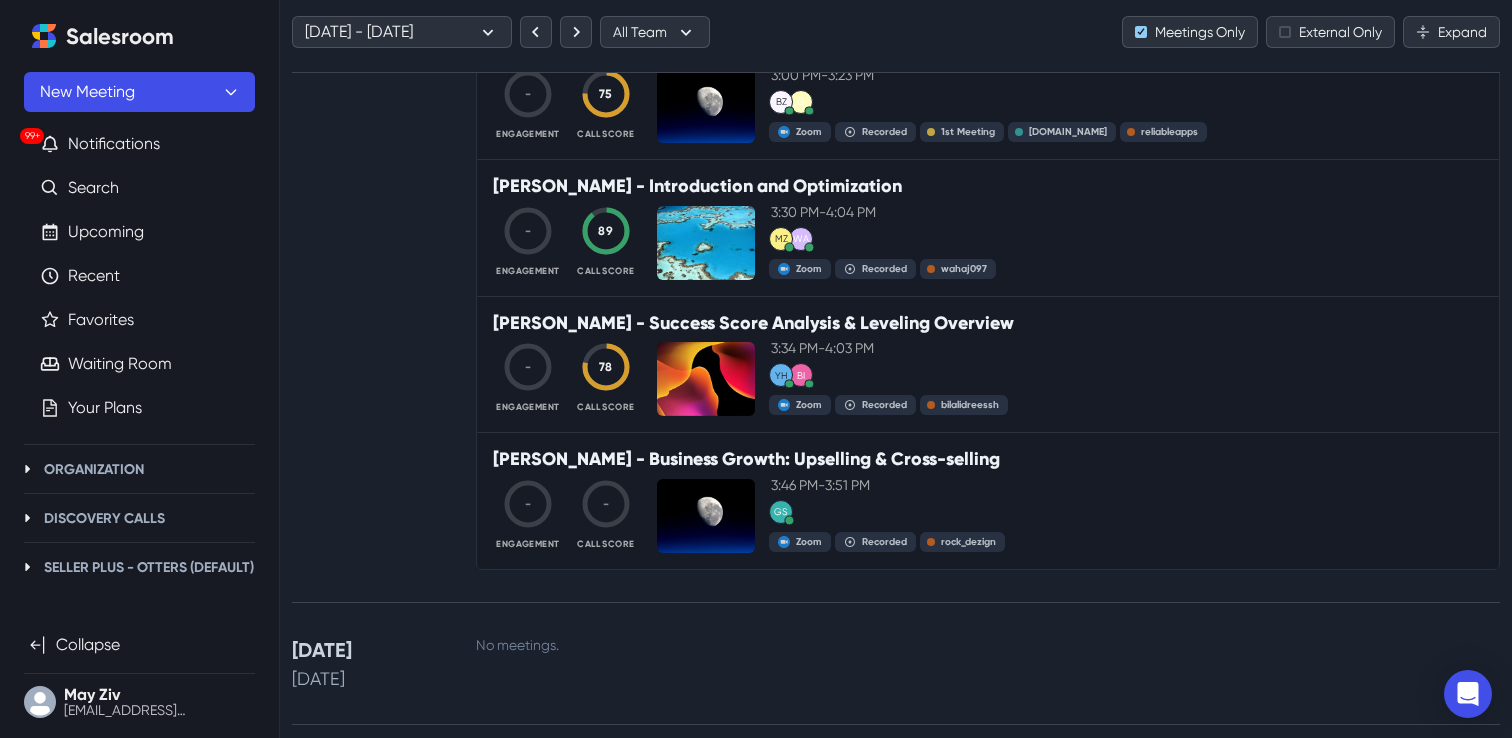 scroll, scrollTop: 9151, scrollLeft: 0, axis: vertical 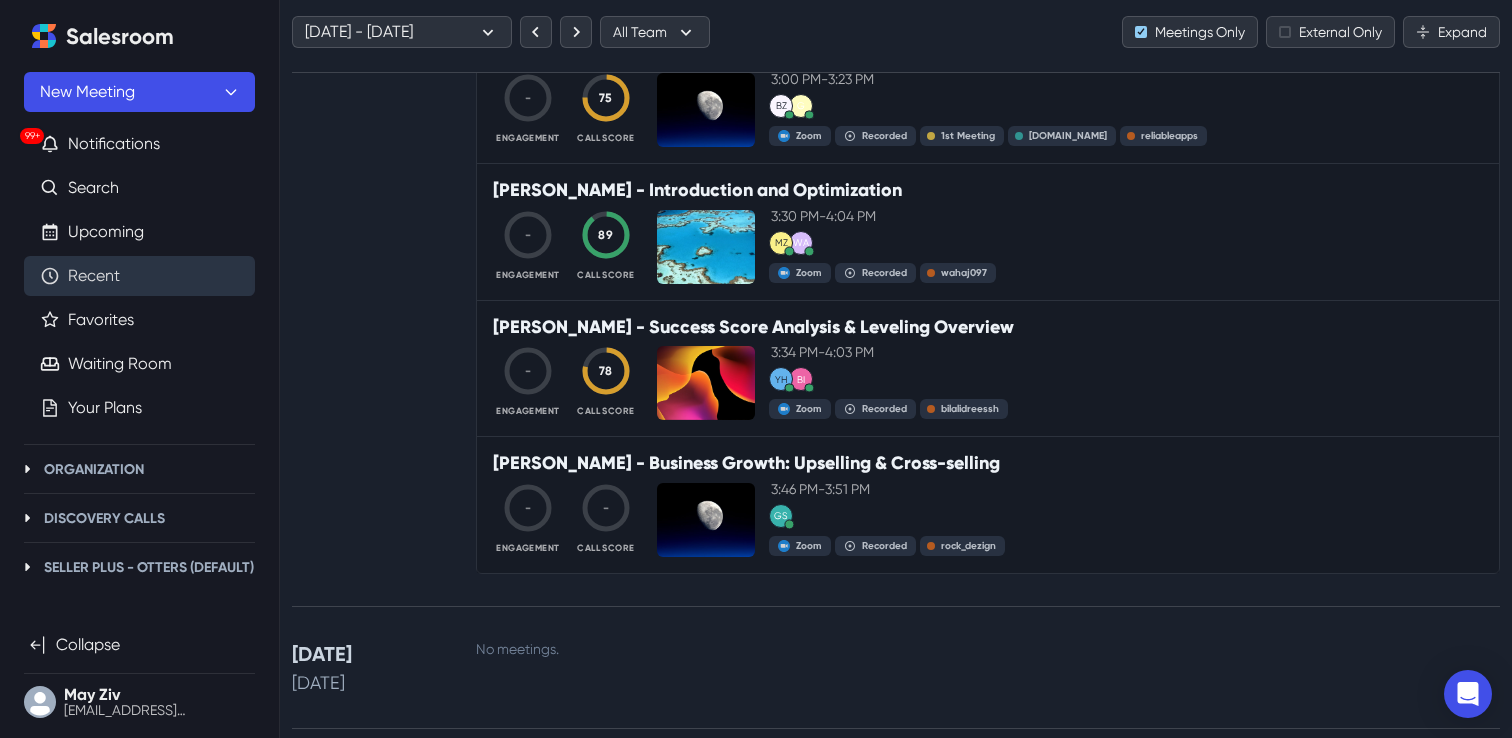 click on "Recent" at bounding box center (94, 276) 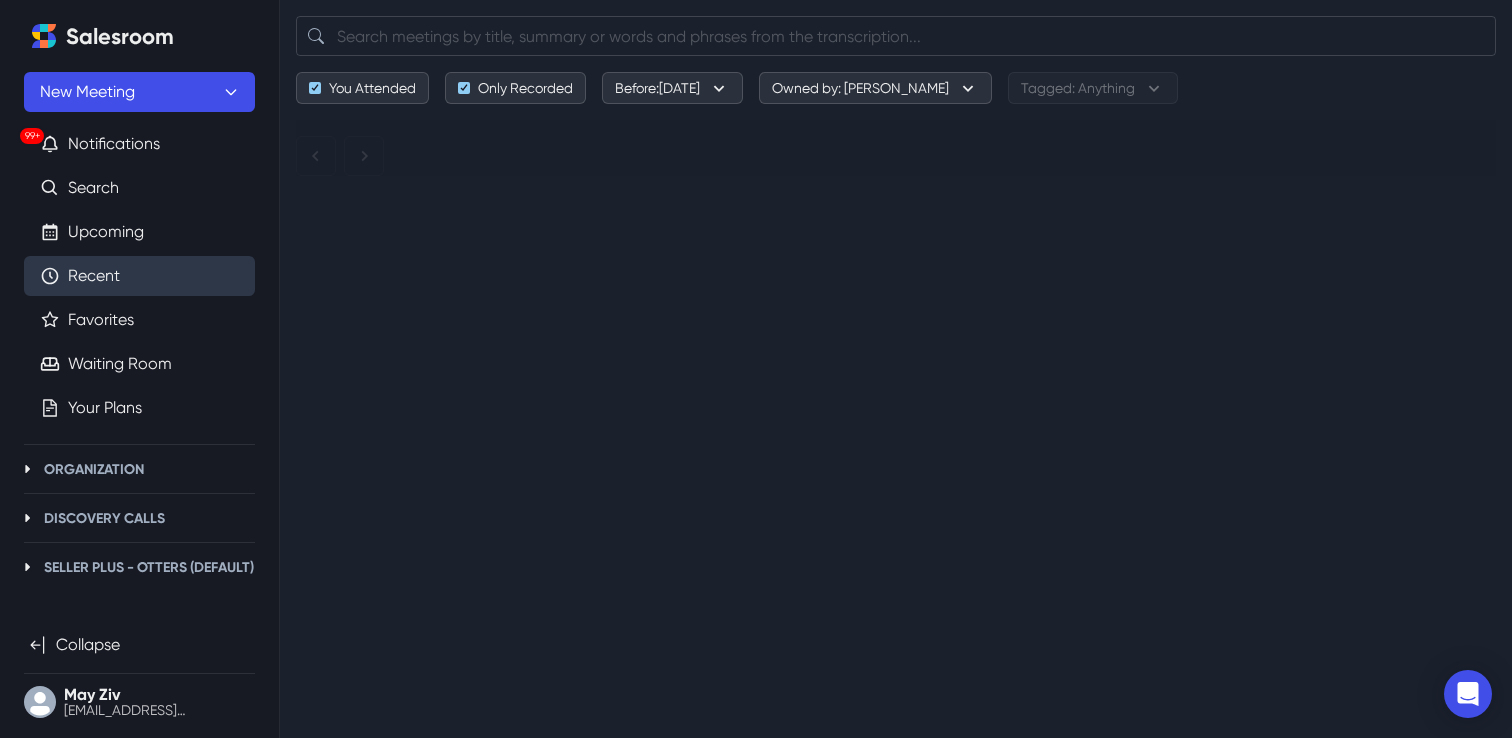 scroll, scrollTop: 0, scrollLeft: 0, axis: both 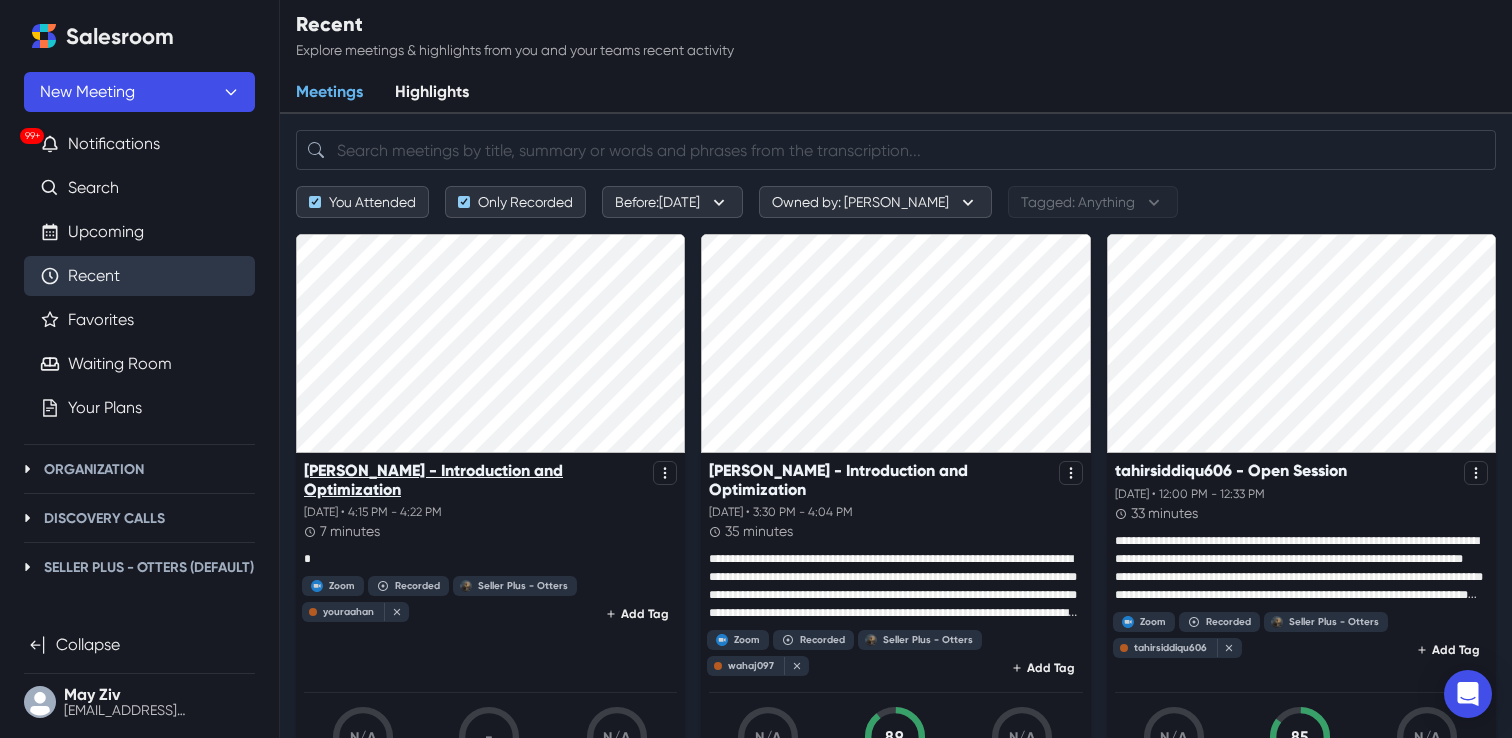 click on "Aahan Ahmed - Introduction and Optimization" at bounding box center [474, 480] 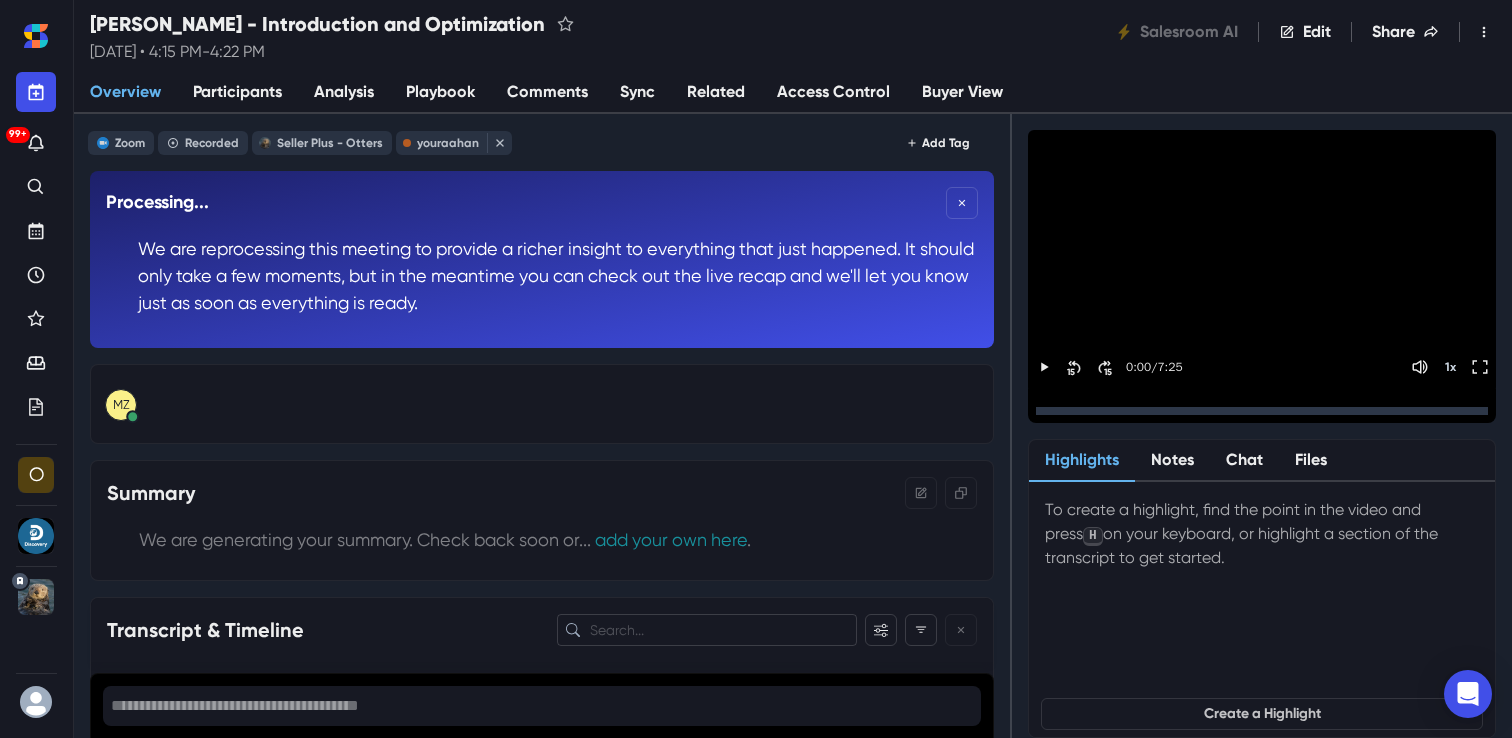click on "Sync" at bounding box center (637, 93) 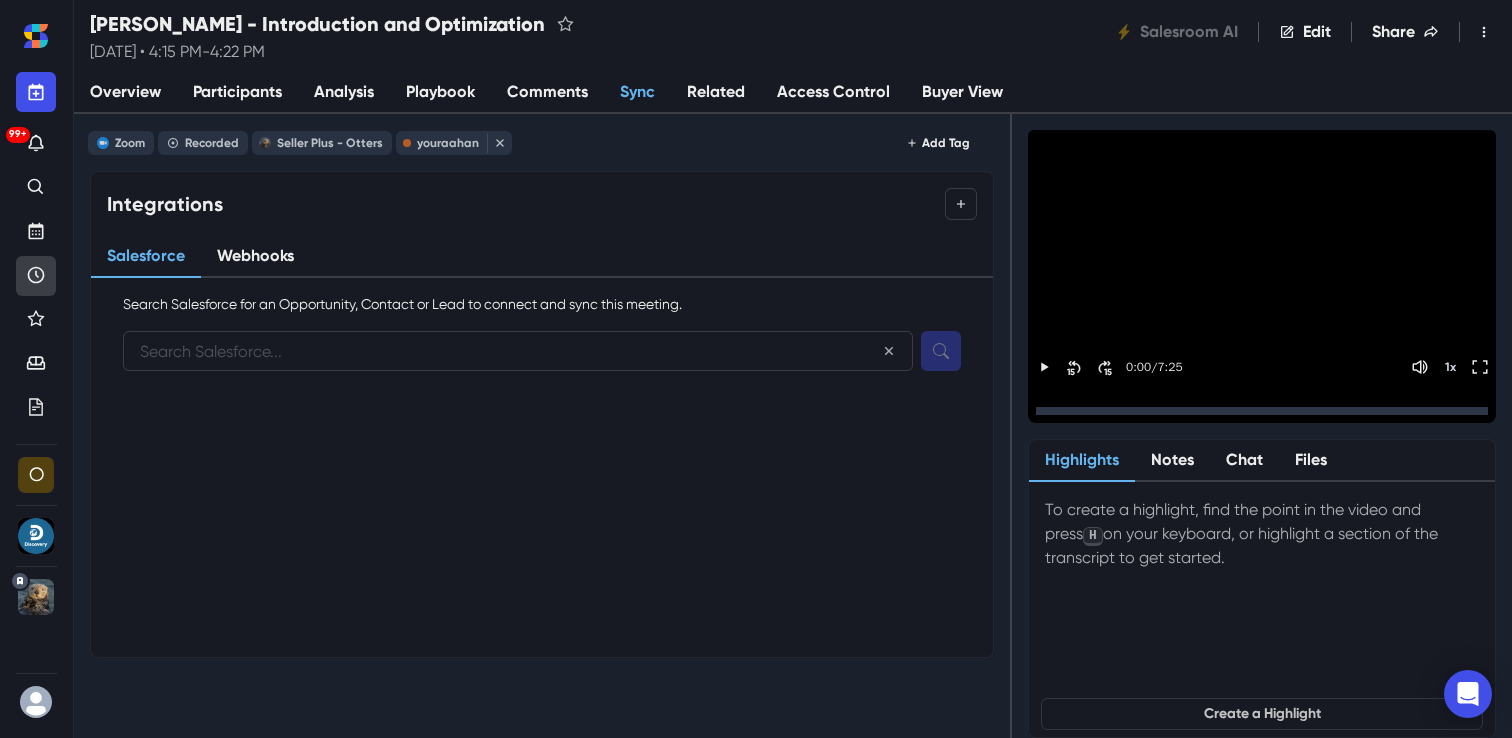 click 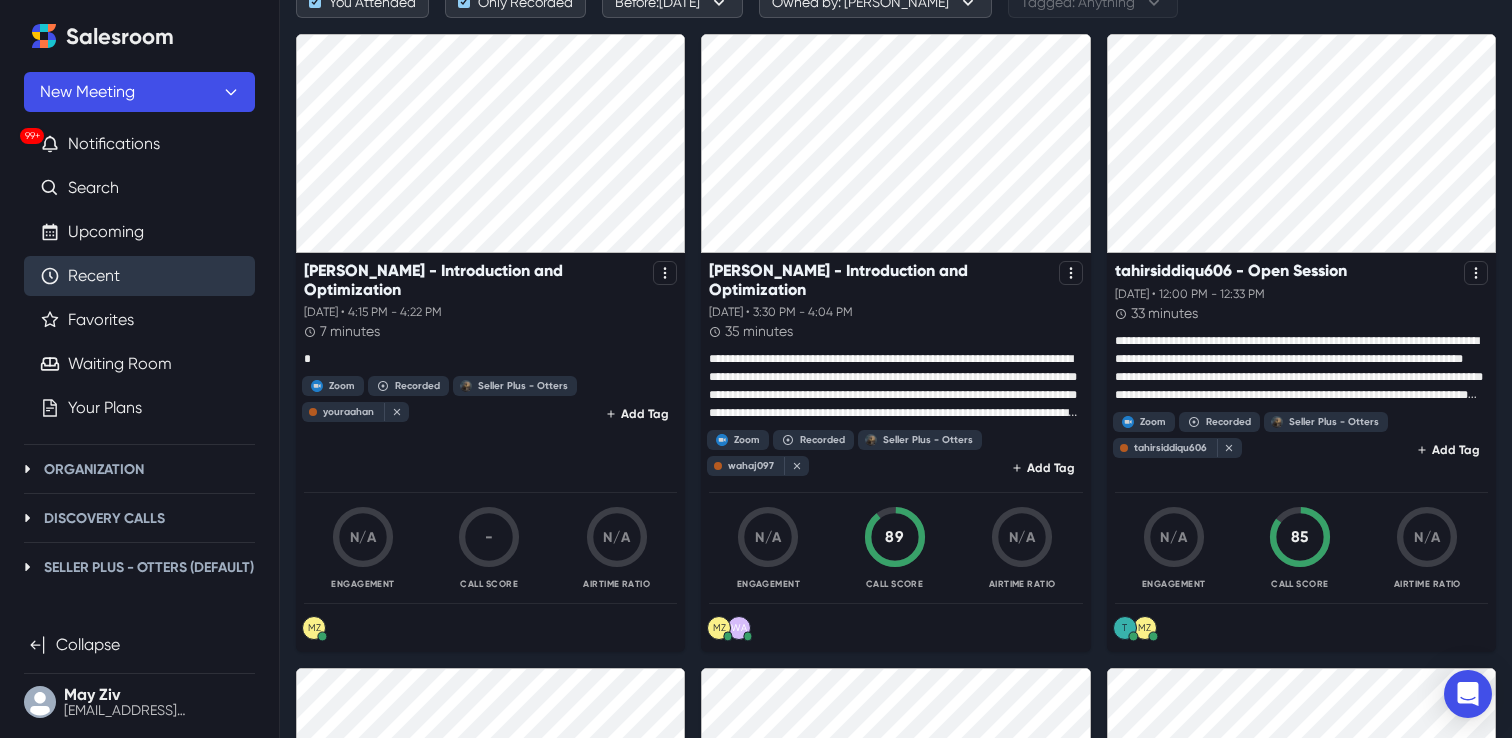 scroll, scrollTop: 204, scrollLeft: 0, axis: vertical 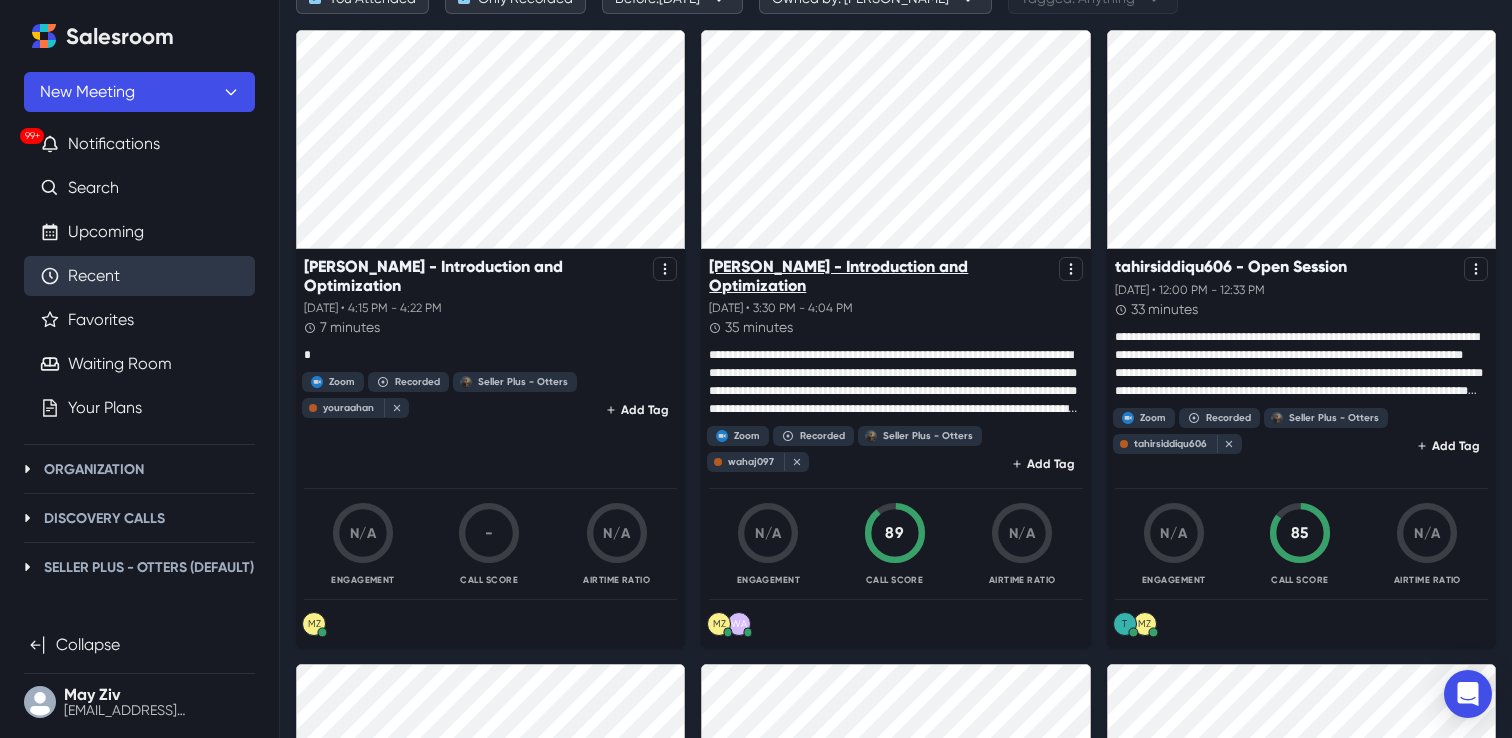 click on "Wahaj Arshad - Introduction and Optimization" at bounding box center [879, 276] 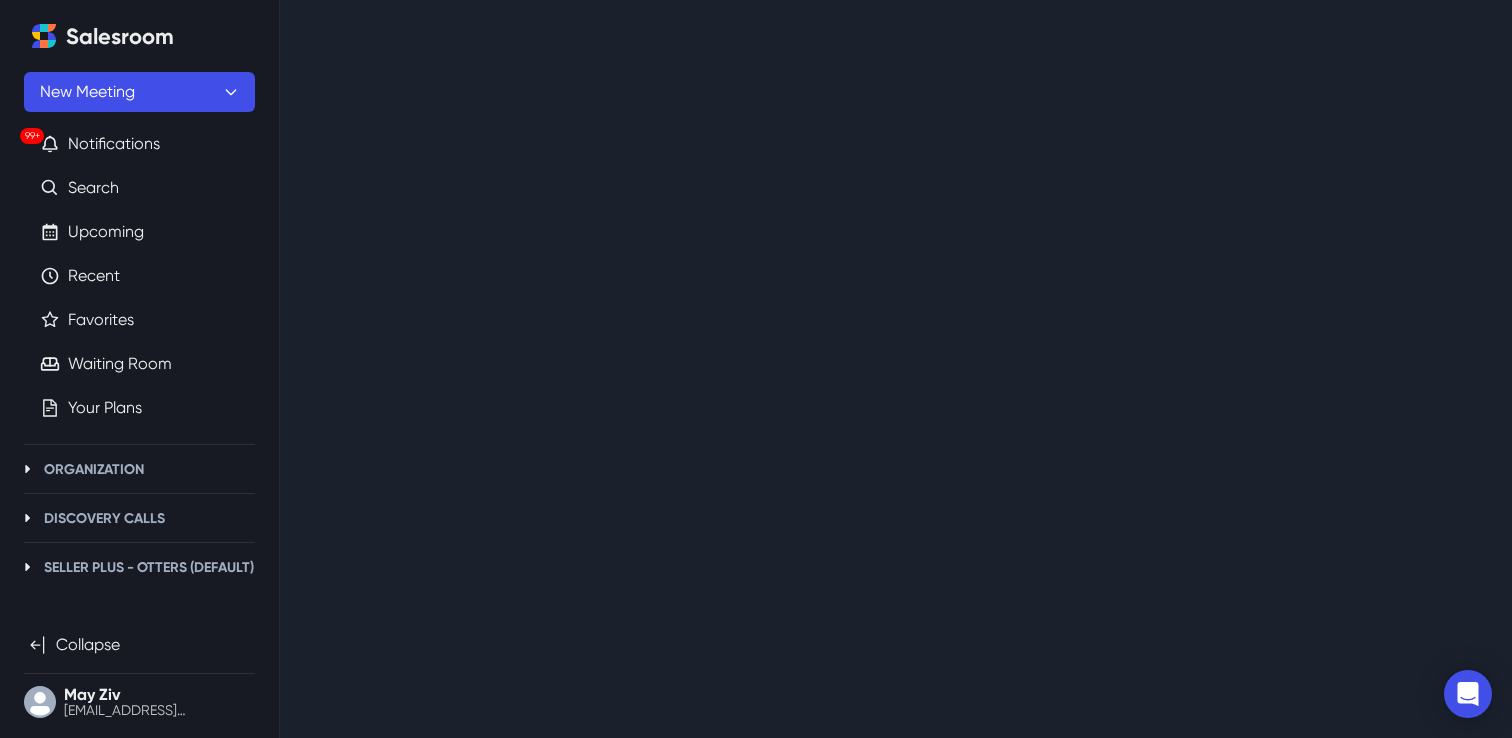 scroll, scrollTop: 0, scrollLeft: 0, axis: both 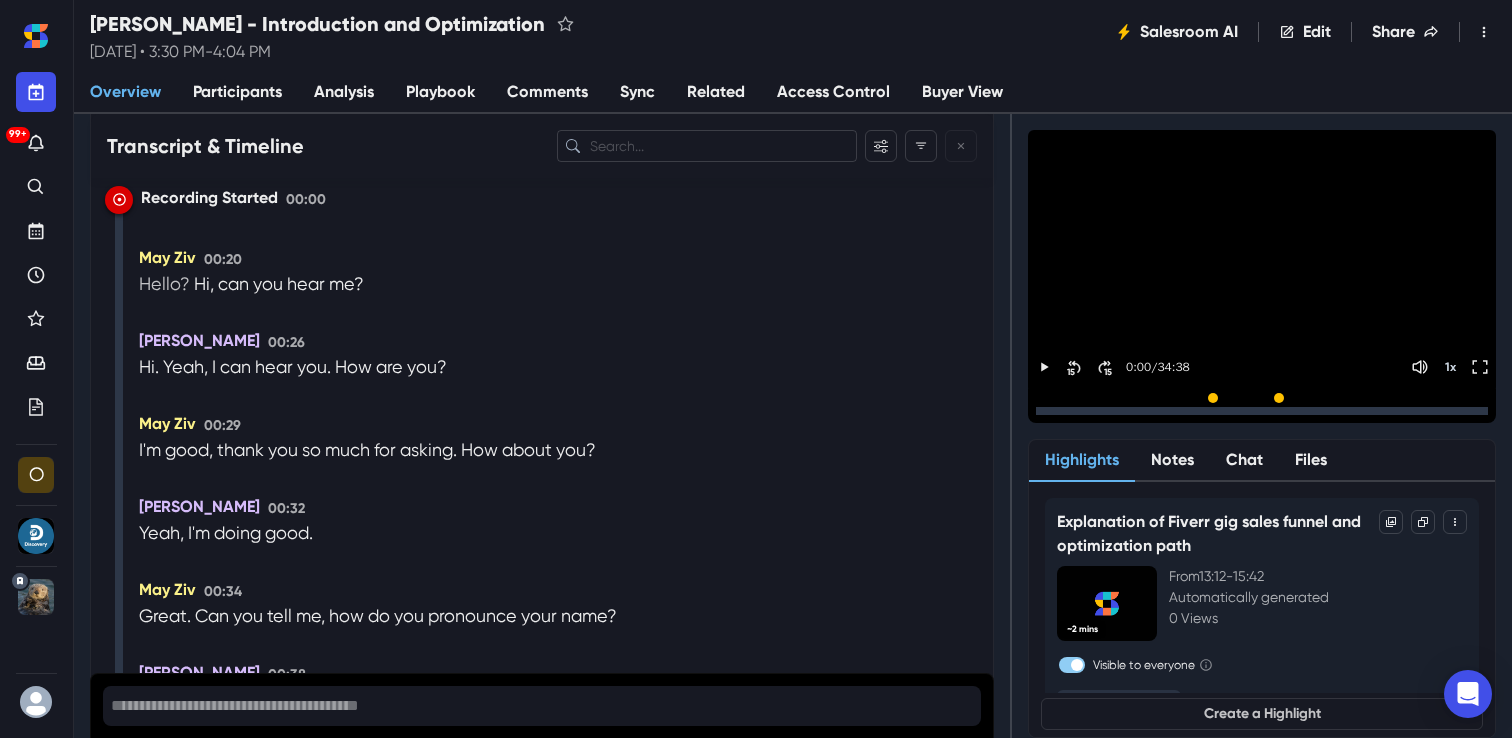 drag, startPoint x: 139, startPoint y: 250, endPoint x: 140, endPoint y: 286, distance: 36.013885 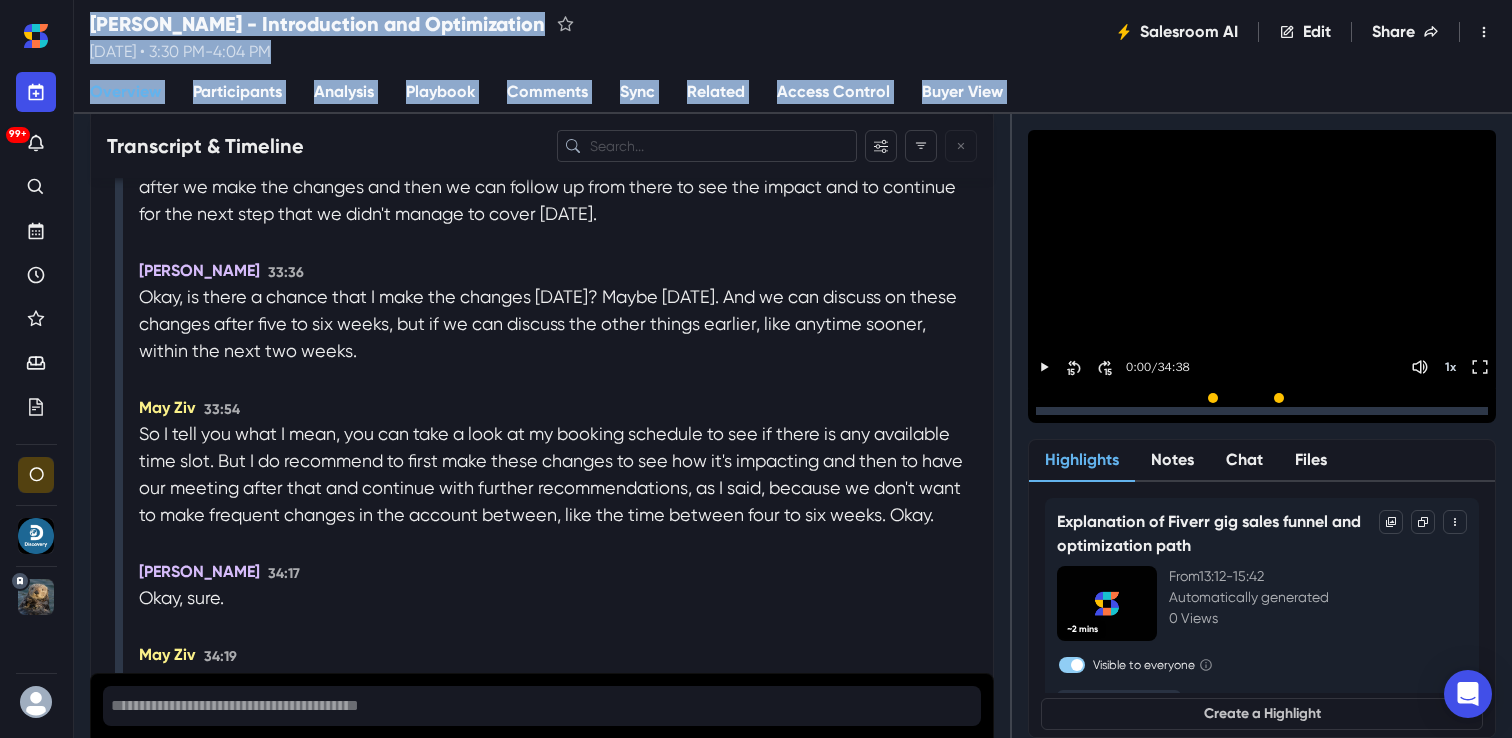 scroll, scrollTop: 15641, scrollLeft: 0, axis: vertical 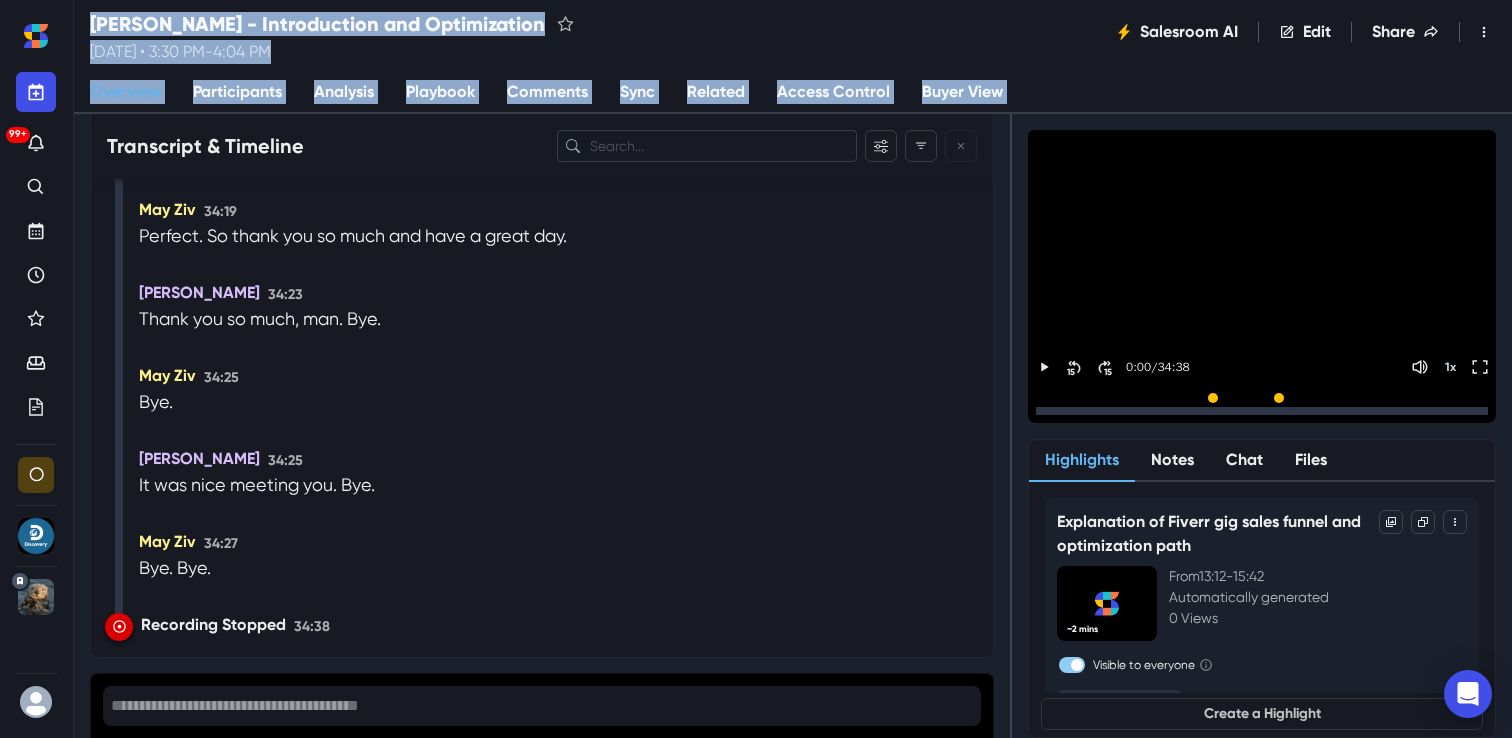 drag, startPoint x: 135, startPoint y: 248, endPoint x: 242, endPoint y: 810, distance: 572.0953 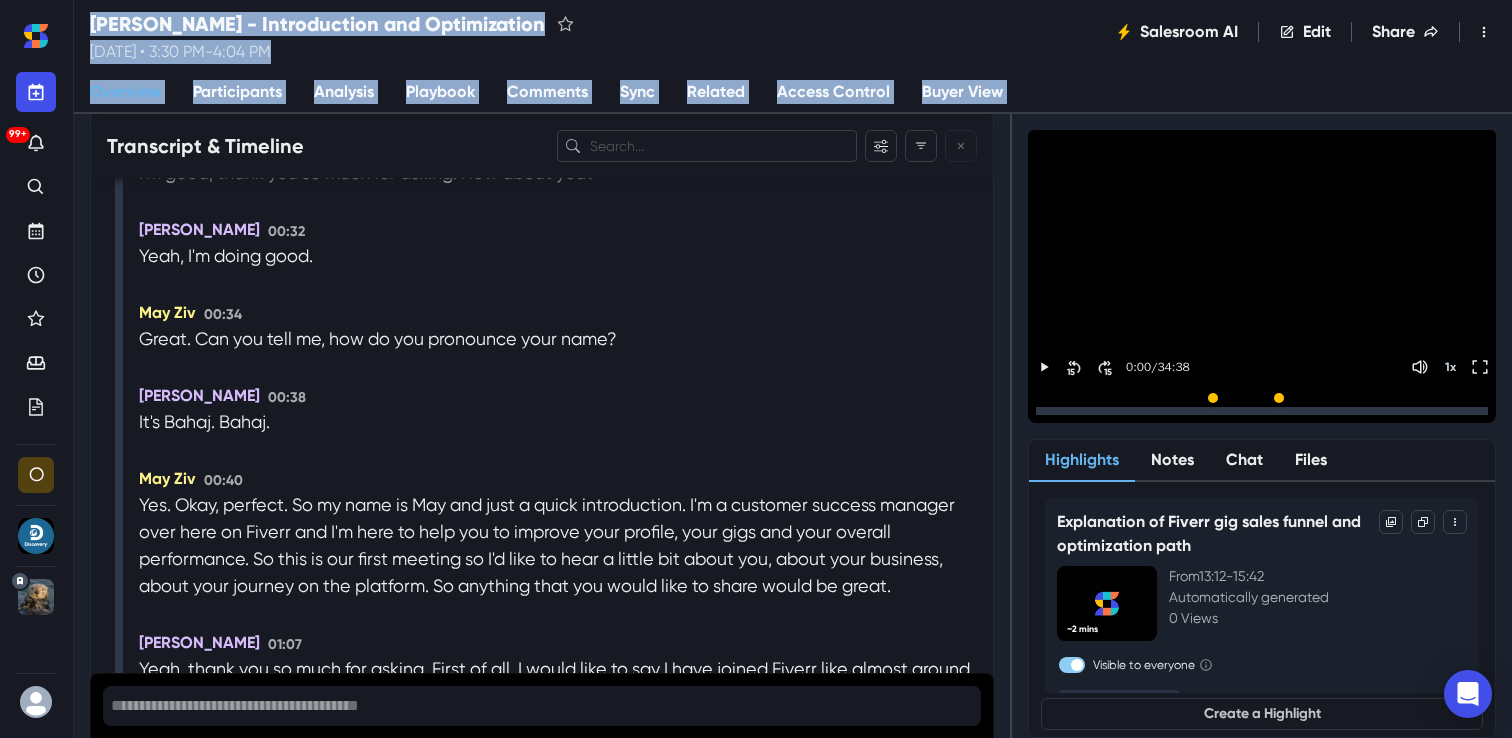 click on "May Ziv 00:40" at bounding box center (558, 479) 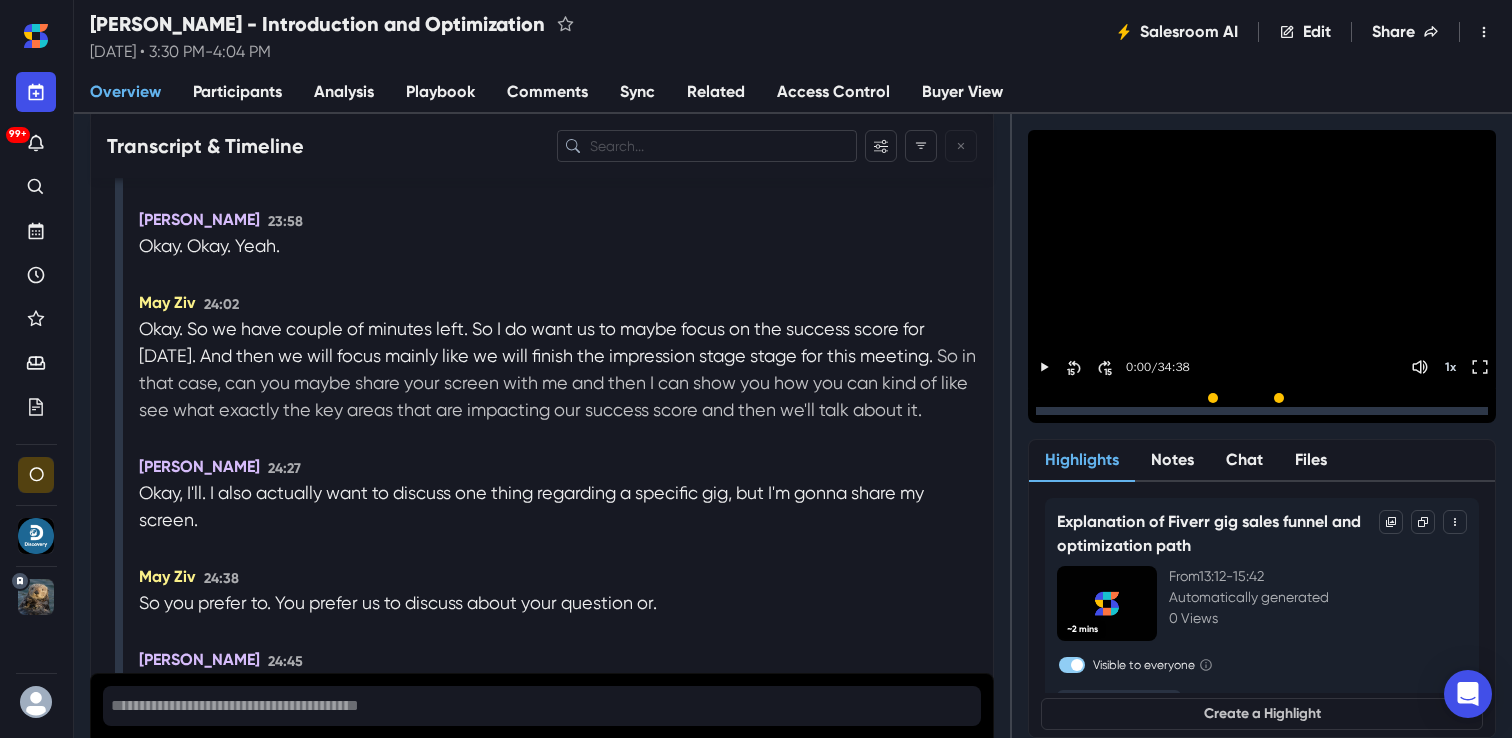 scroll, scrollTop: 11609, scrollLeft: 0, axis: vertical 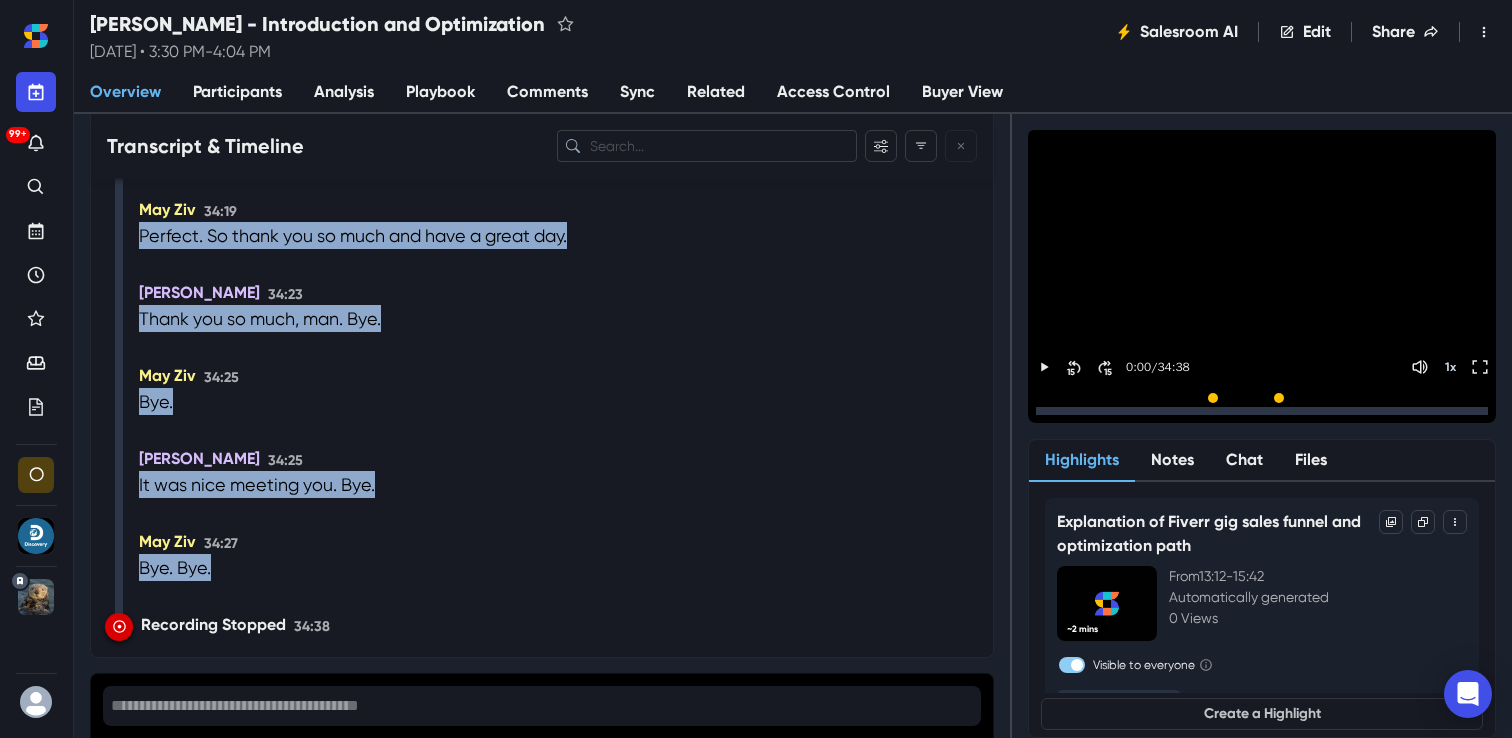 drag, startPoint x: 136, startPoint y: 268, endPoint x: 245, endPoint y: 578, distance: 328.6046 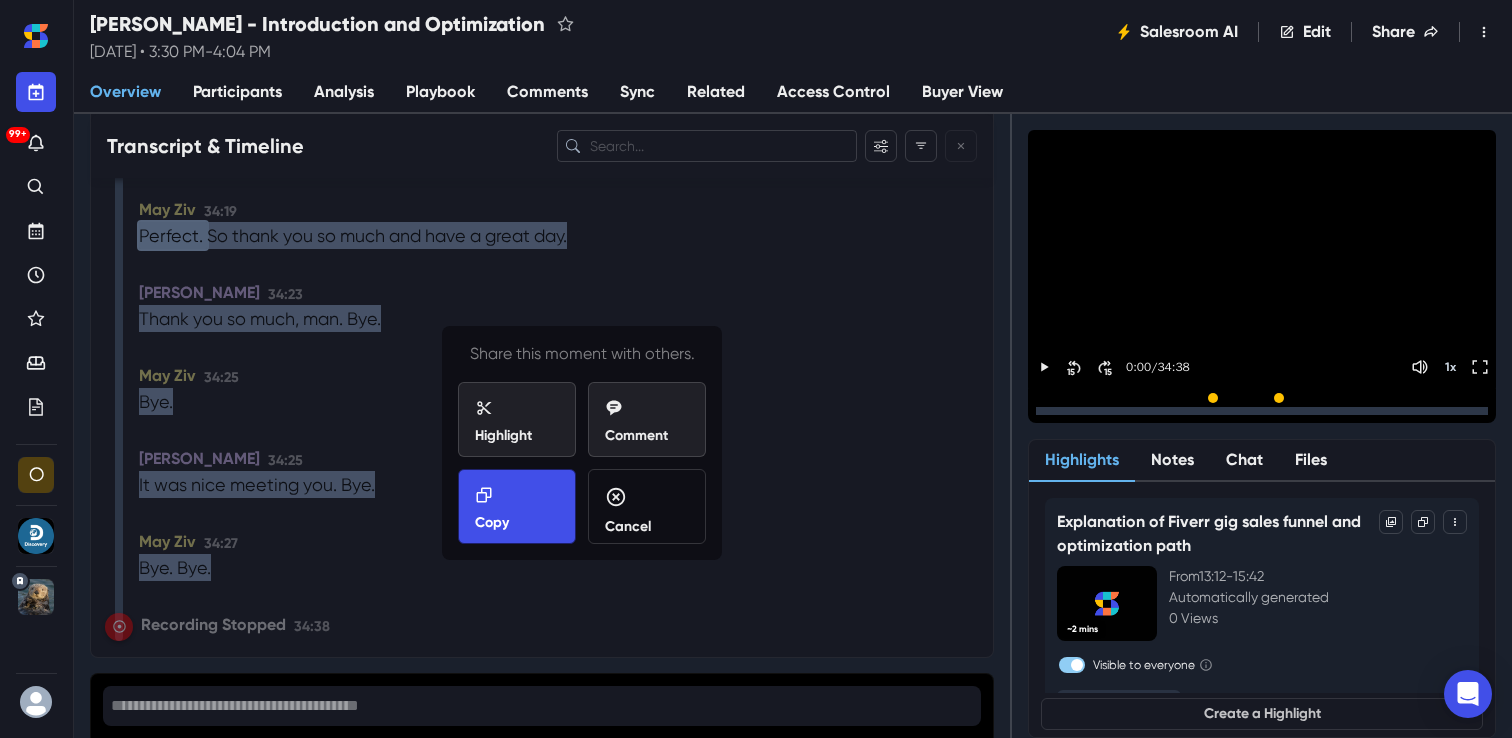 click on "Copy" at bounding box center [517, 509] 